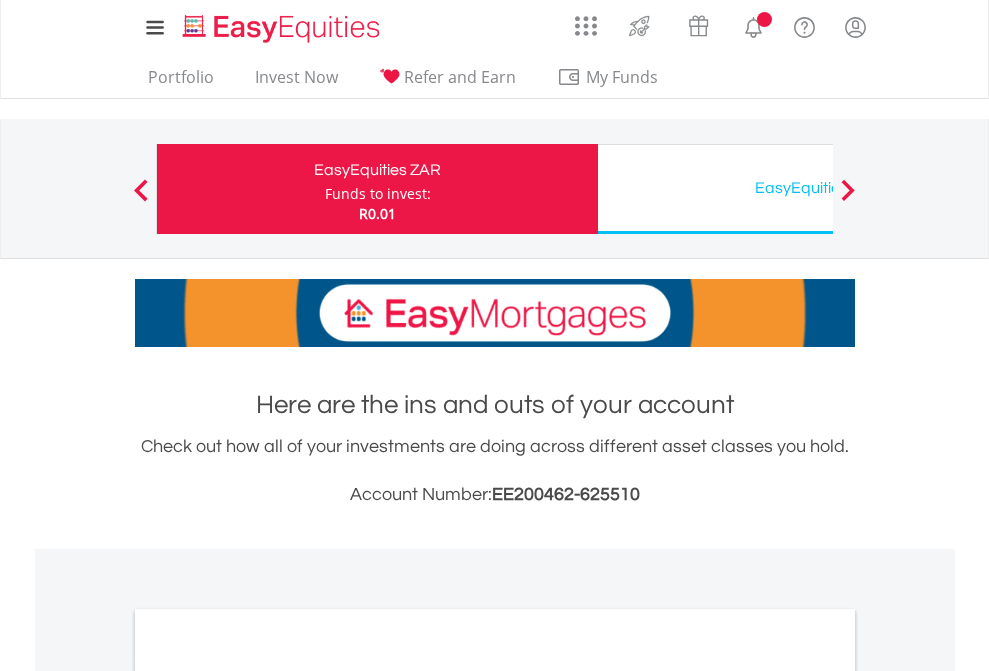 scroll, scrollTop: 0, scrollLeft: 0, axis: both 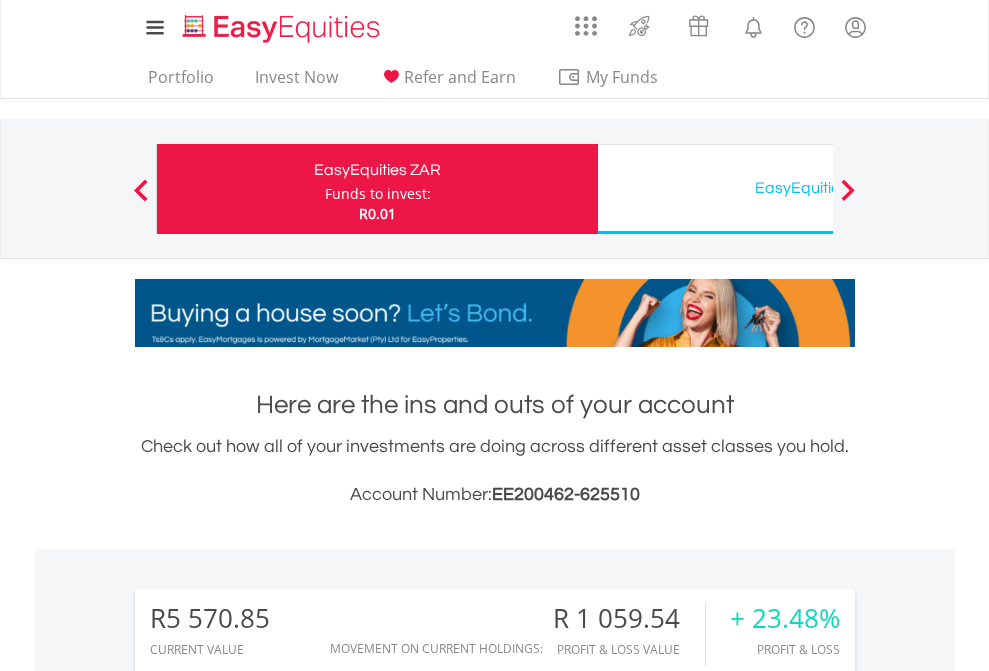 click on "Funds to invest:" at bounding box center [378, 194] 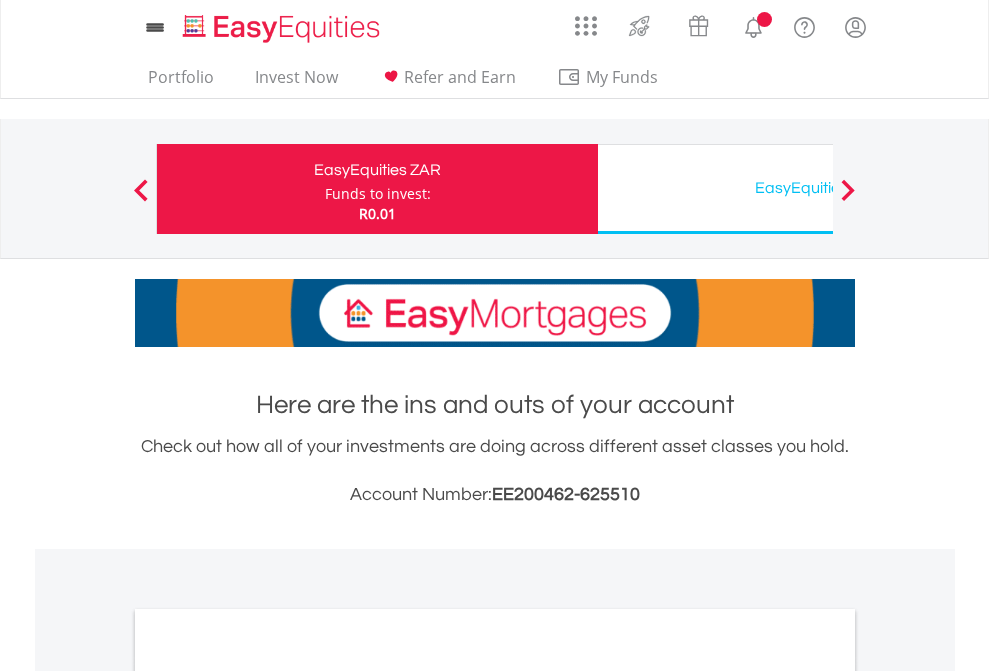 scroll, scrollTop: 0, scrollLeft: 0, axis: both 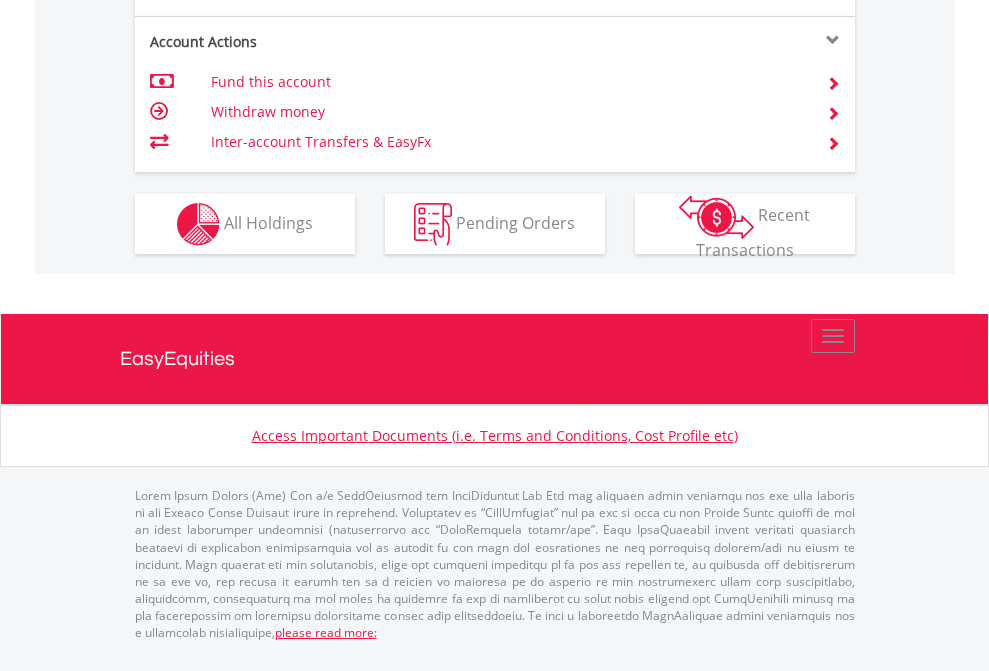click on "Investment types" at bounding box center [706, -337] 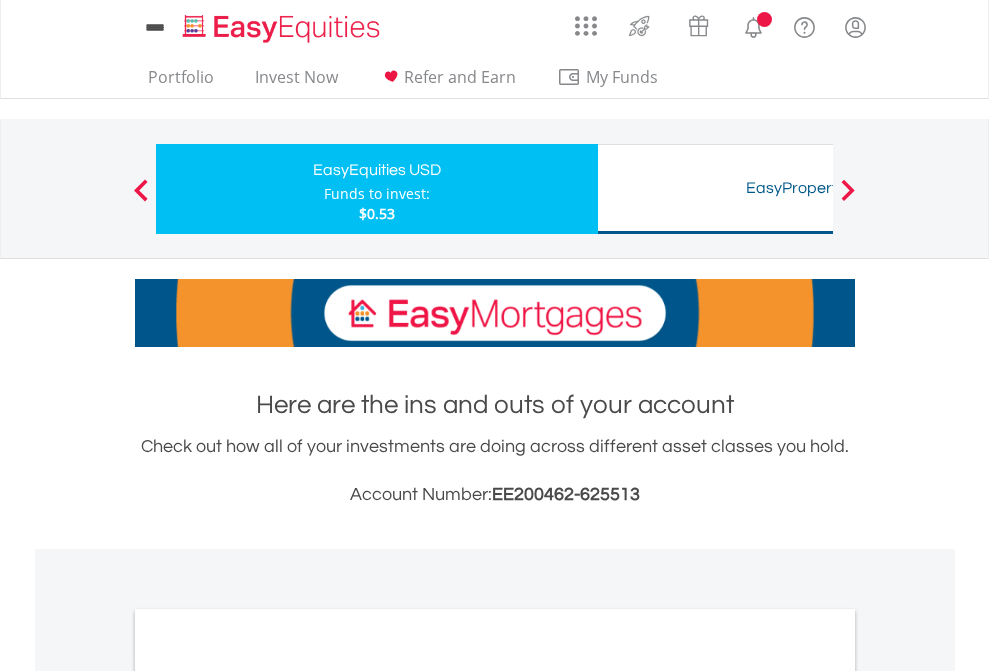 scroll, scrollTop: 0, scrollLeft: 0, axis: both 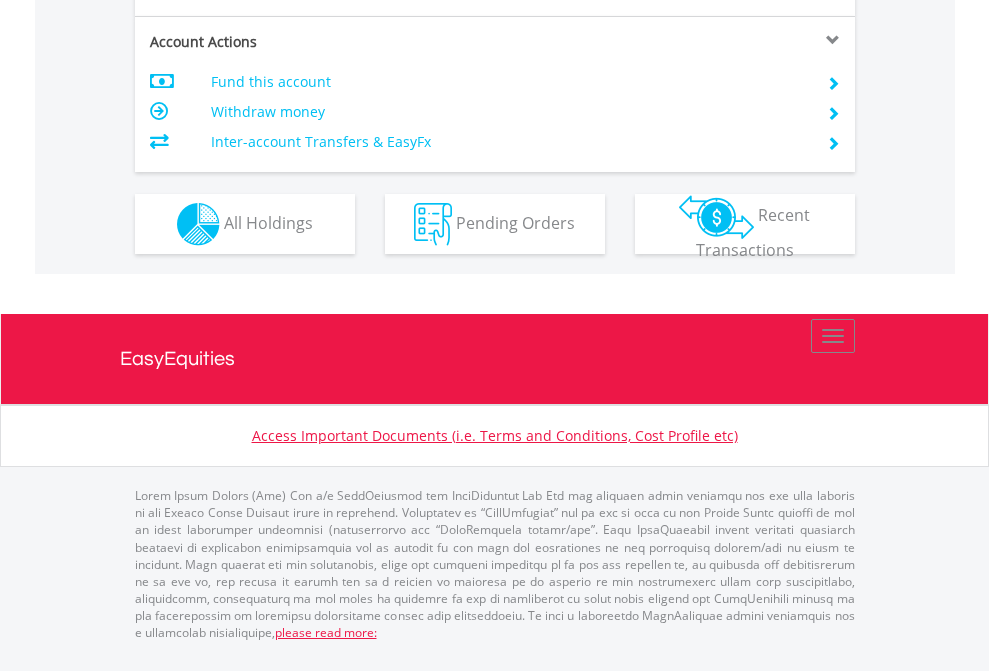 click on "Investment types" at bounding box center (706, -337) 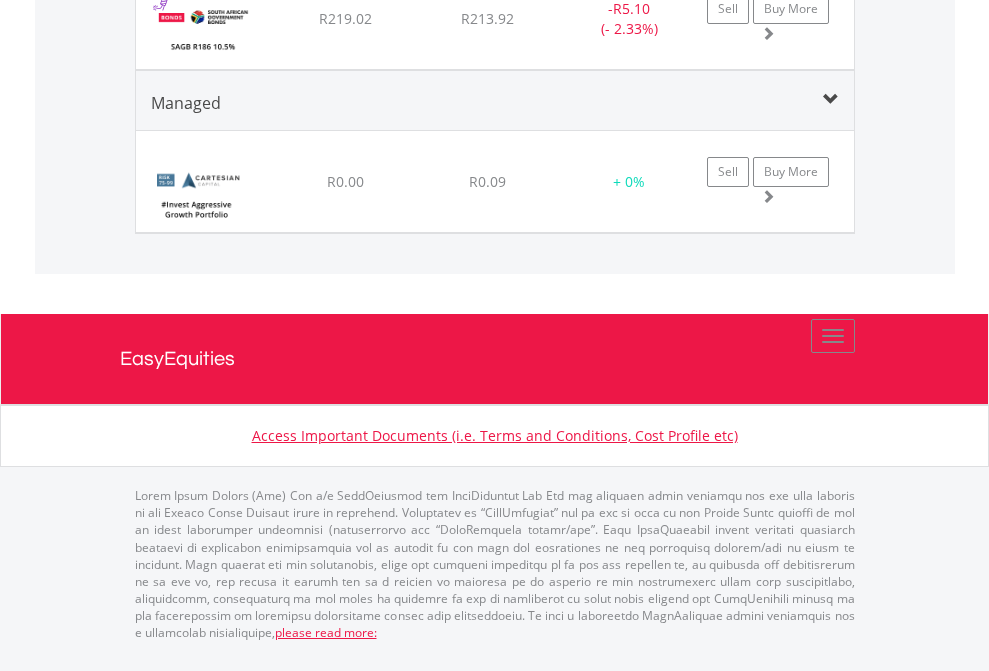 click on "EasyEquities USD" at bounding box center [818, -1440] 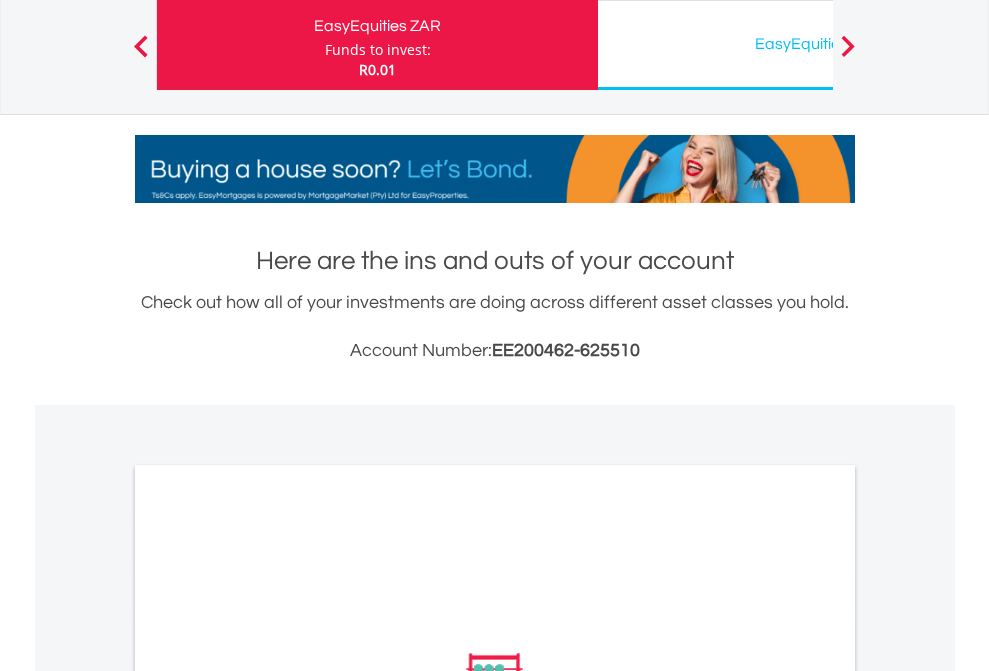 click on "All Holdings" at bounding box center [268, 952] 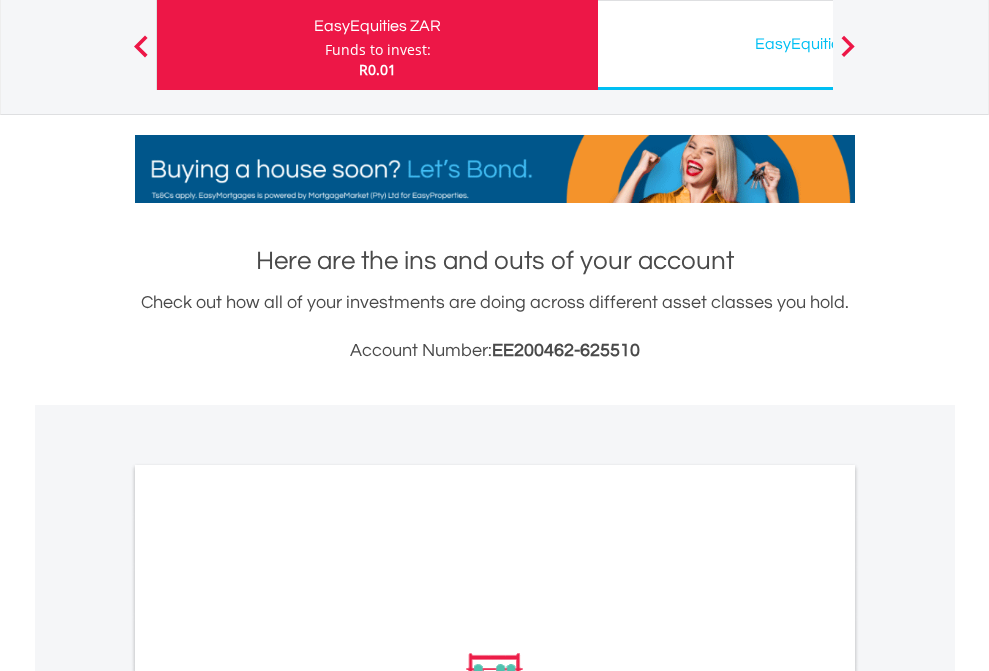 scroll, scrollTop: 1202, scrollLeft: 0, axis: vertical 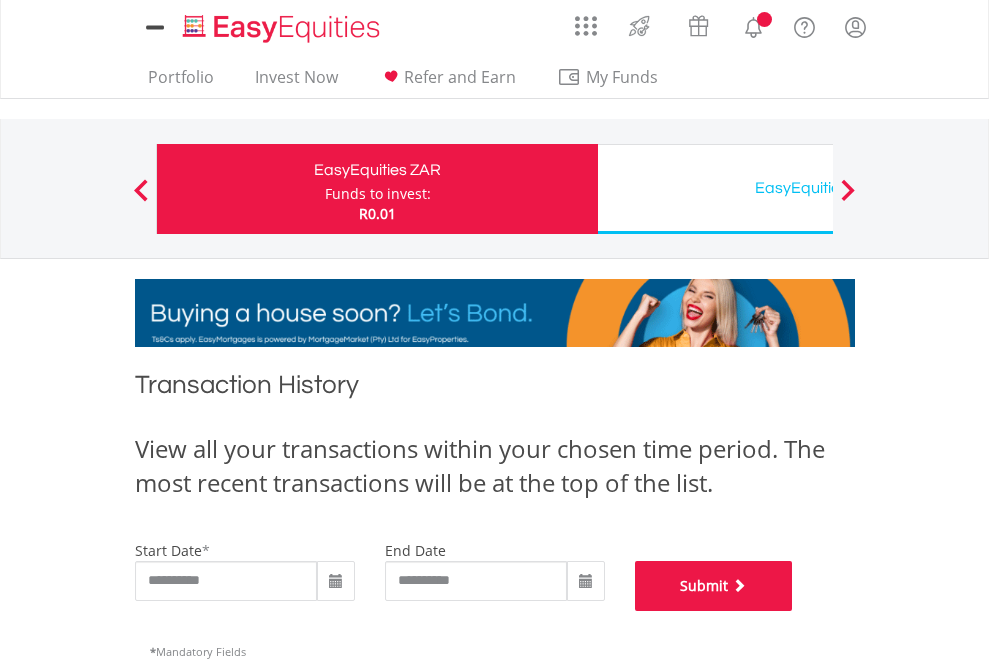 click on "Submit" at bounding box center [714, 586] 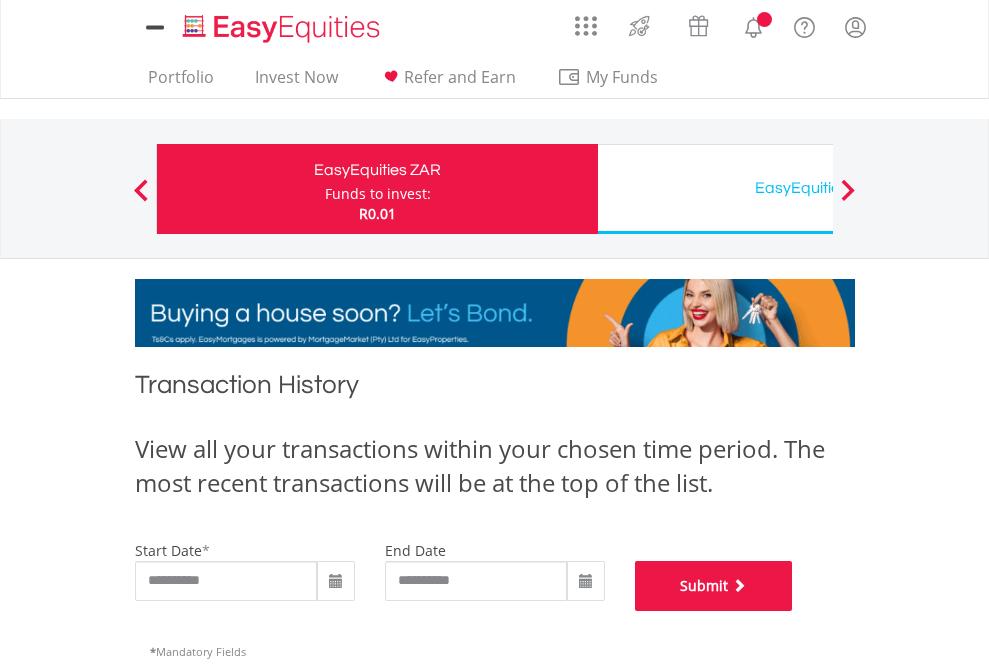 scroll, scrollTop: 811, scrollLeft: 0, axis: vertical 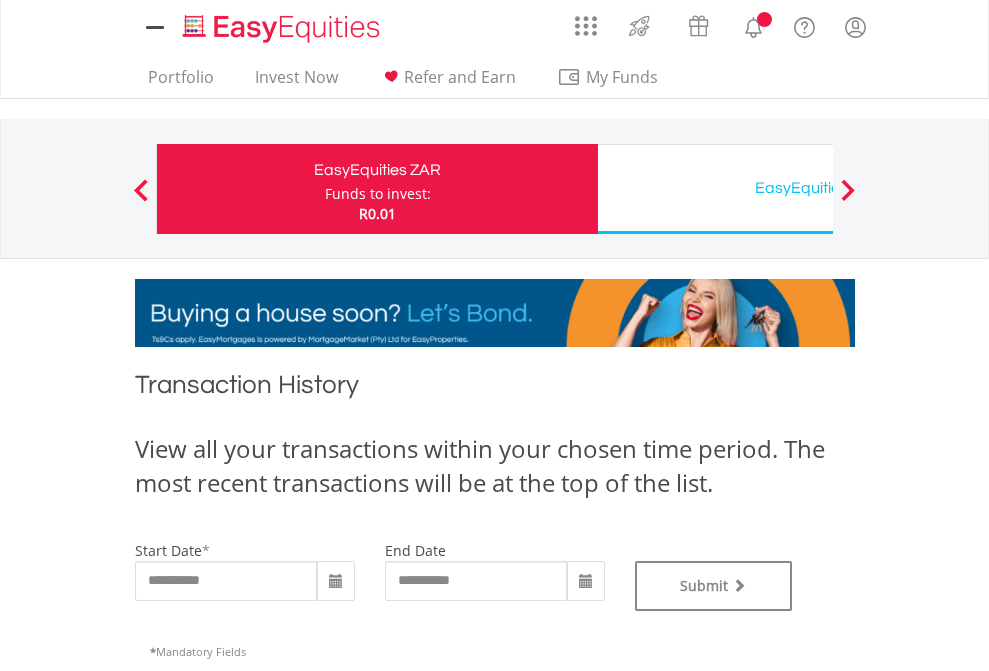 click on "EasyEquities USD" at bounding box center (818, 188) 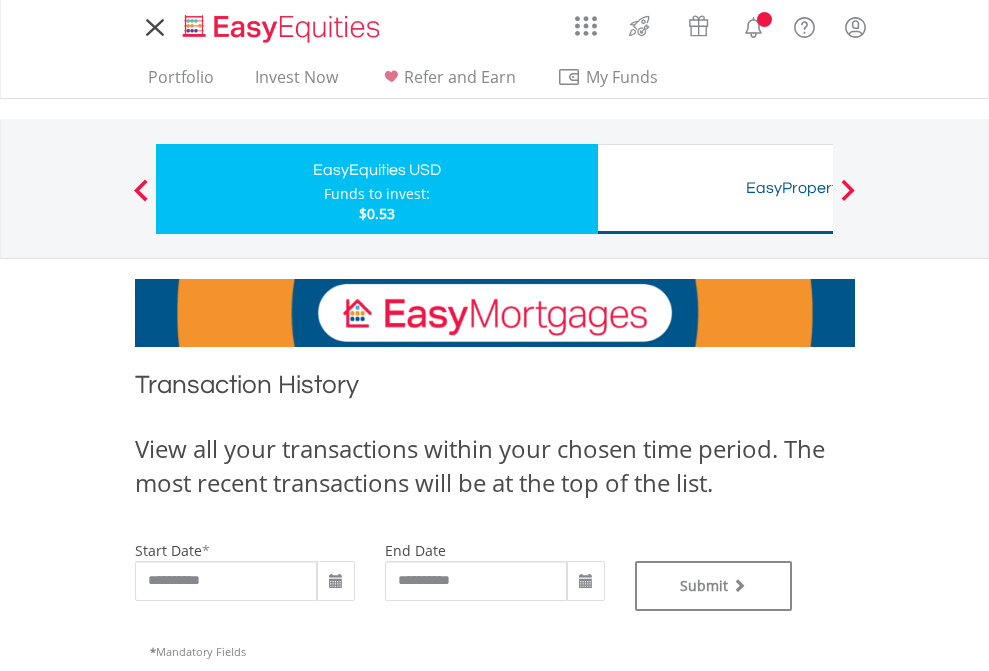scroll, scrollTop: 0, scrollLeft: 0, axis: both 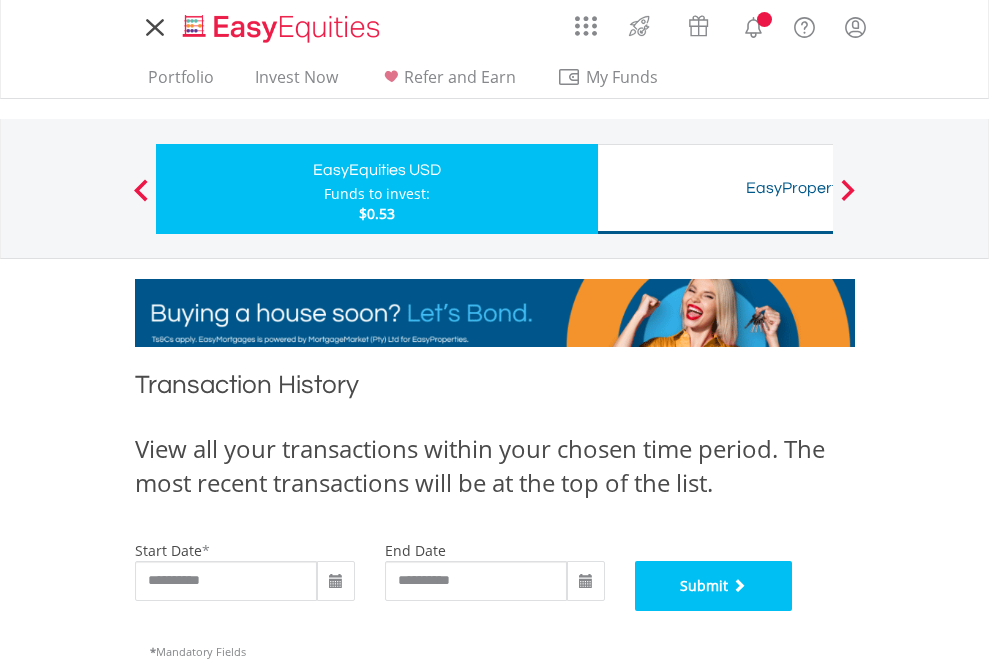 click on "Submit" at bounding box center (714, 586) 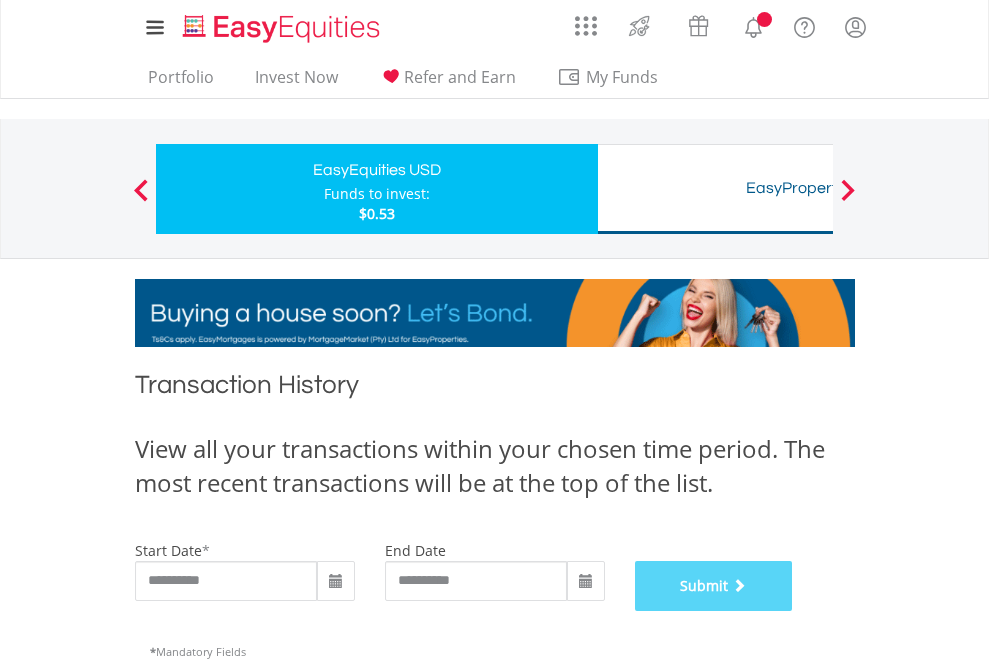 scroll, scrollTop: 811, scrollLeft: 0, axis: vertical 